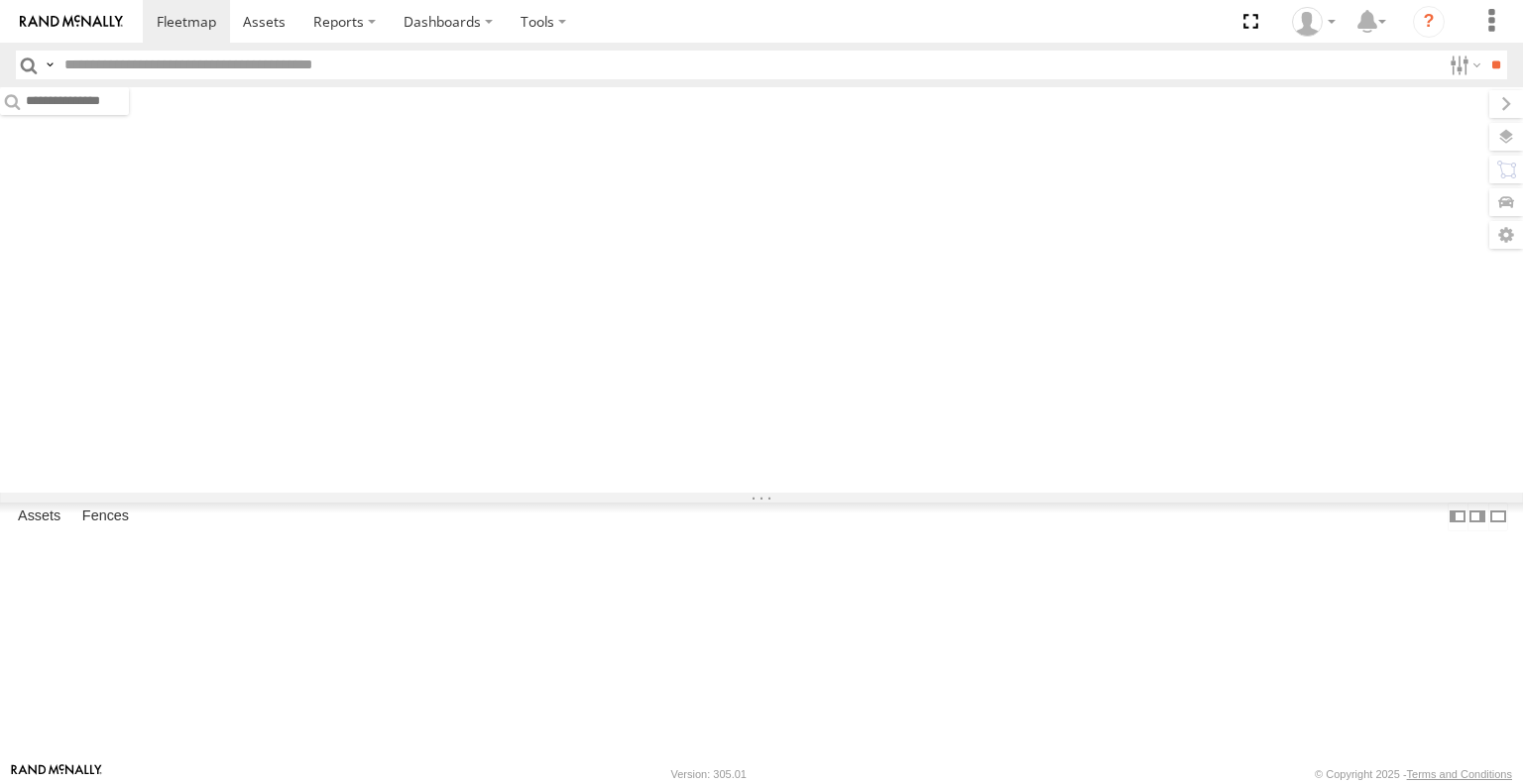 scroll, scrollTop: 0, scrollLeft: 0, axis: both 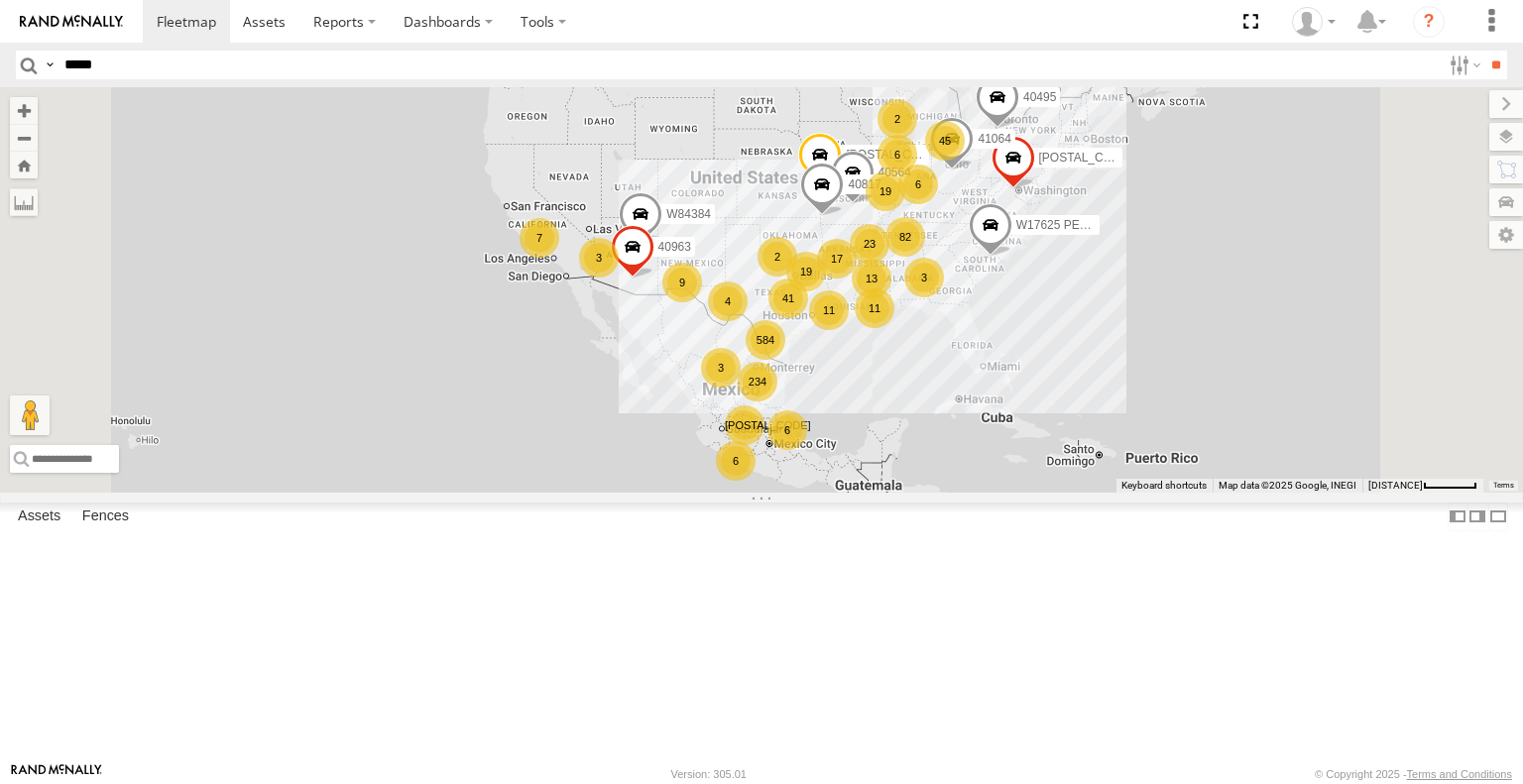 click on "**" at bounding box center (1495, 64) 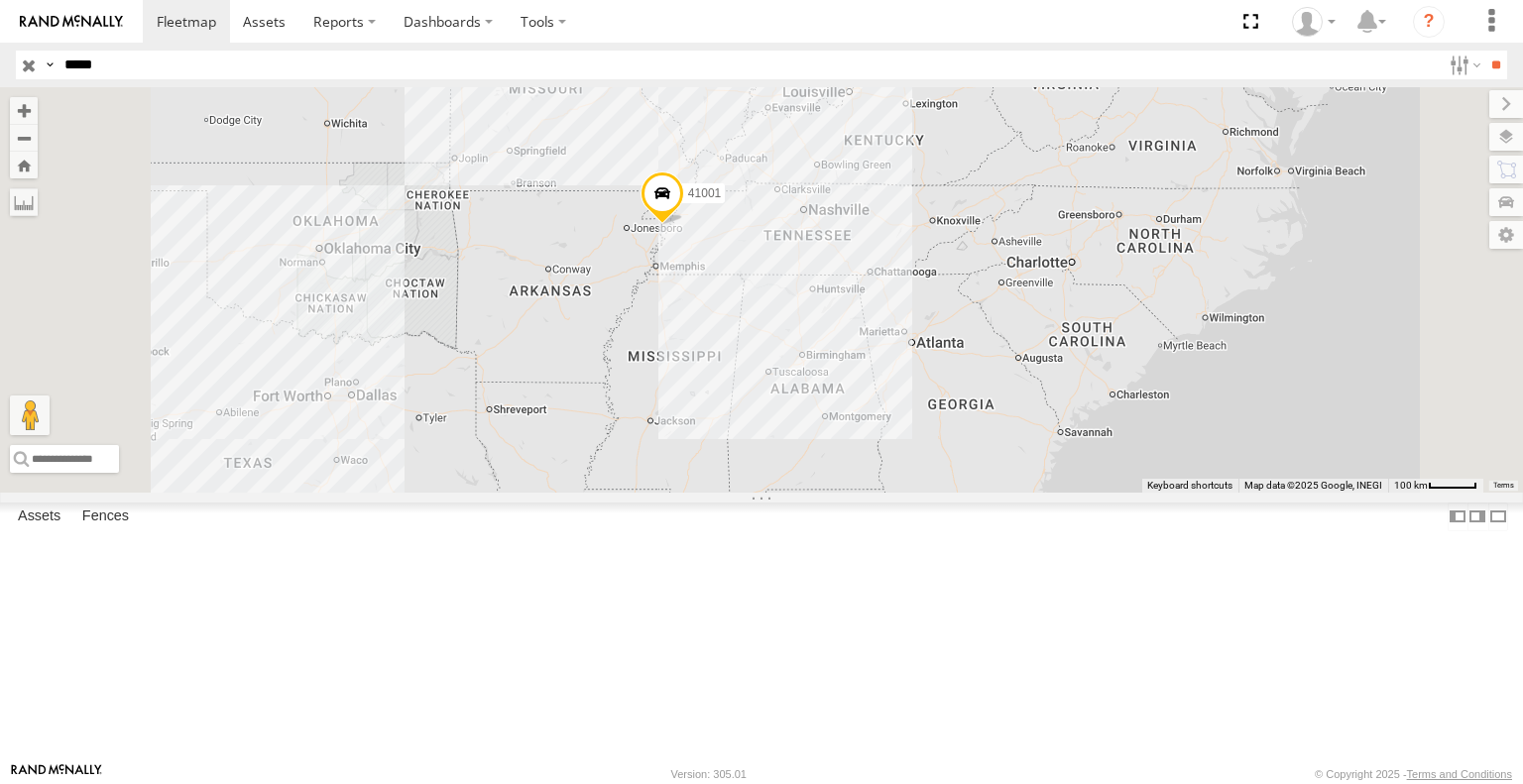 click at bounding box center (662, 199) 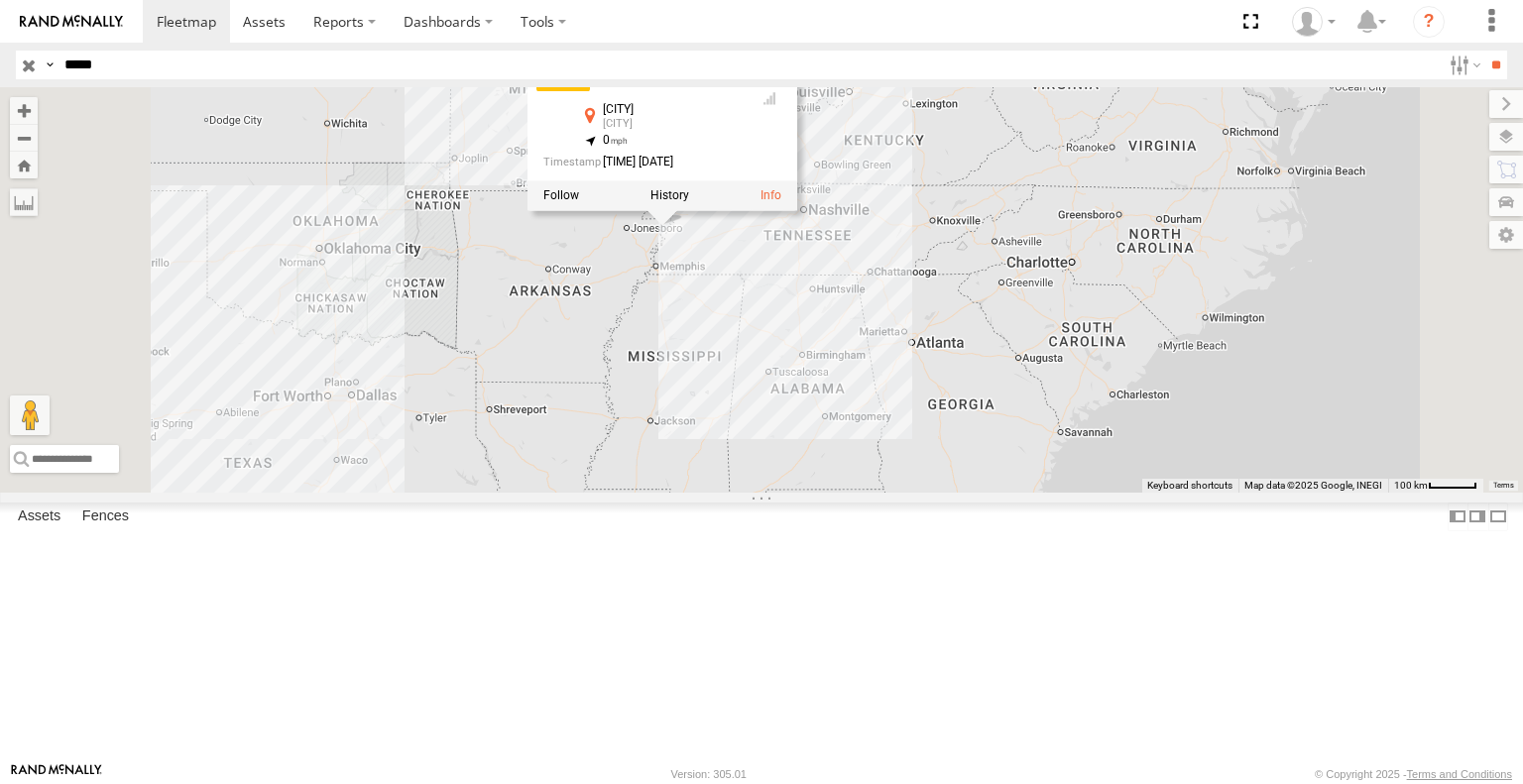 click on "[POSTAL_CODE] [POSTAL_CODE] All Assets Blytheville Blytheville [COORDINATES] [TIME] [DATE]" at bounding box center (762, 289) 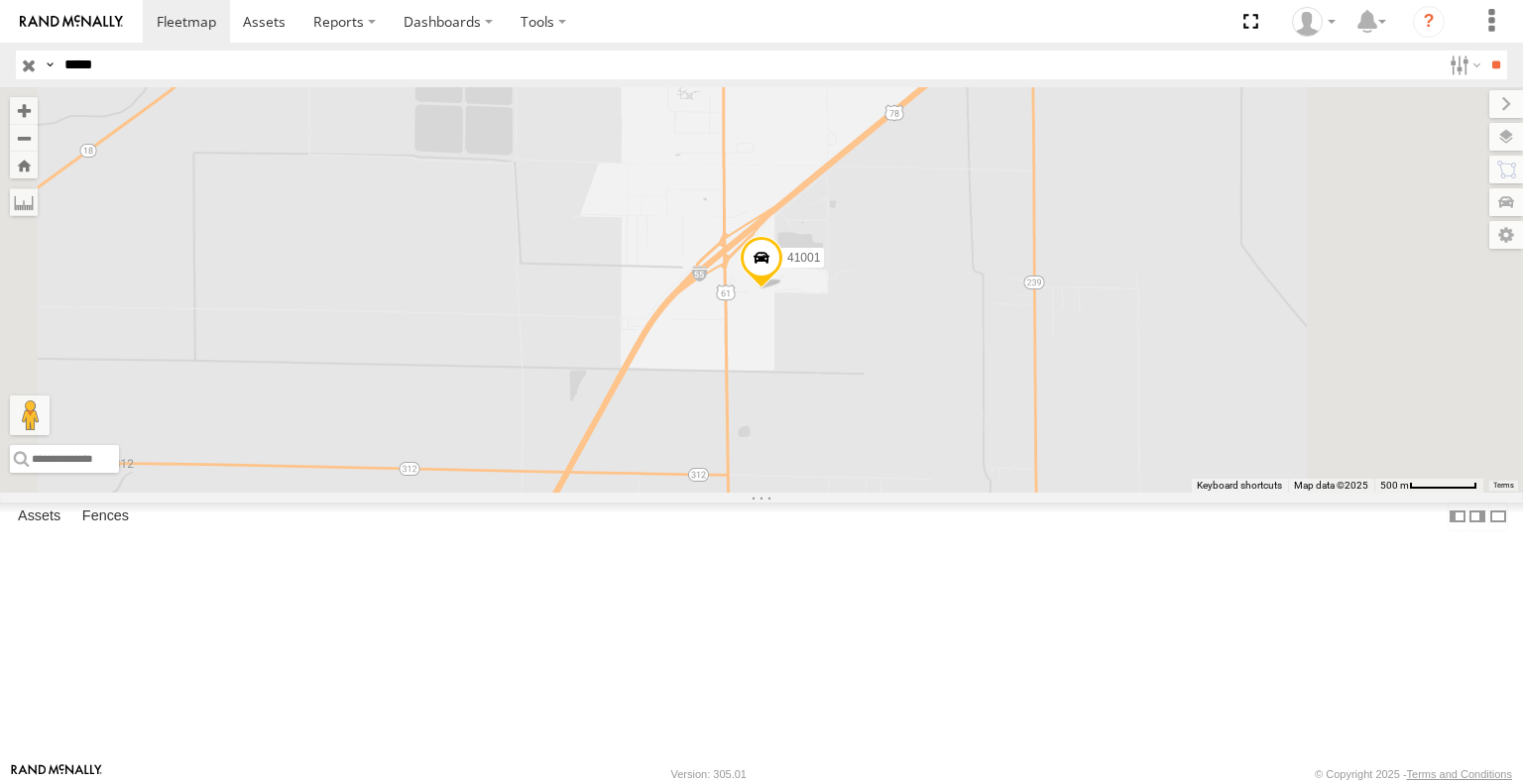click on "*****" at bounding box center (749, 64) 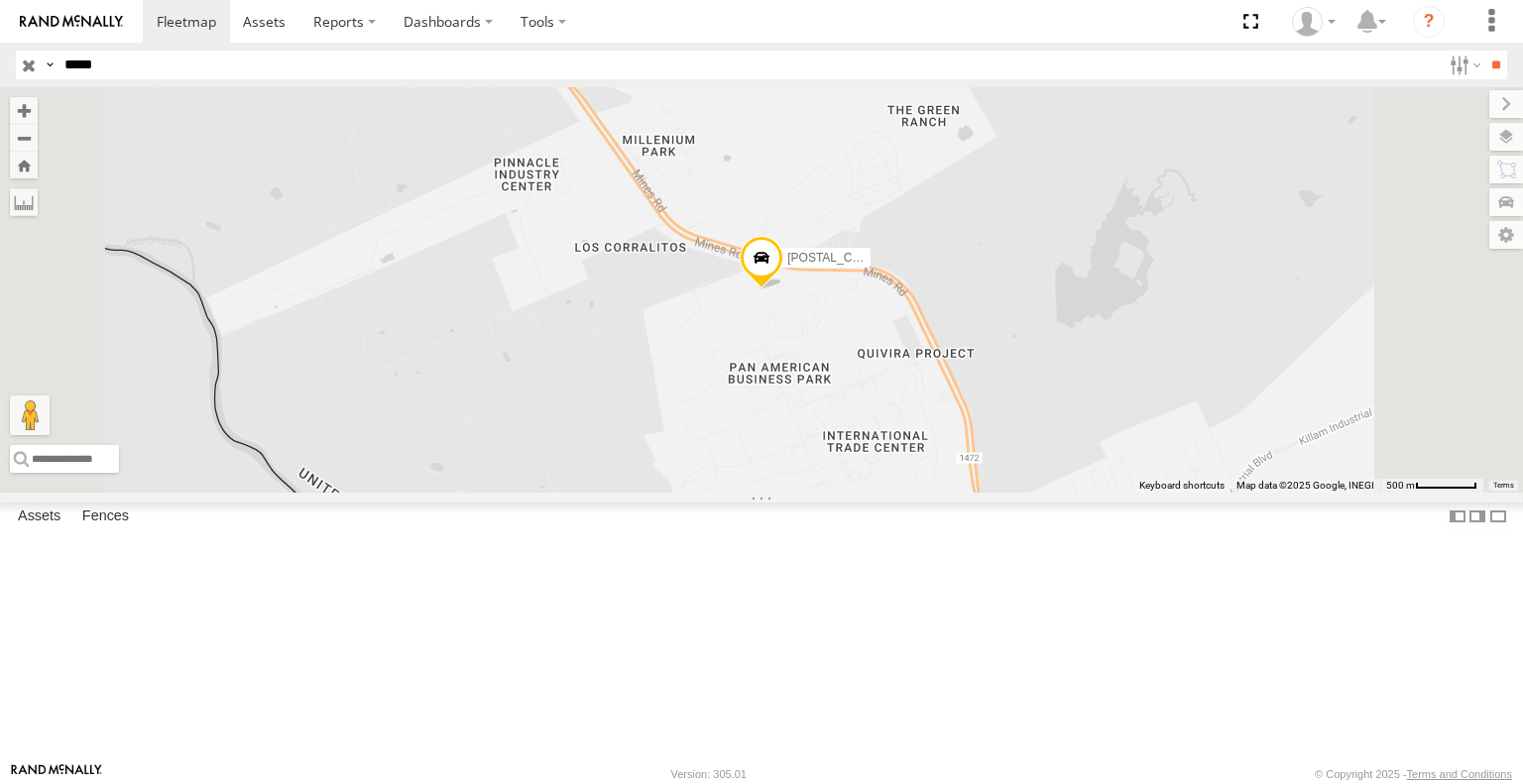 click on "*****" at bounding box center [749, 64] 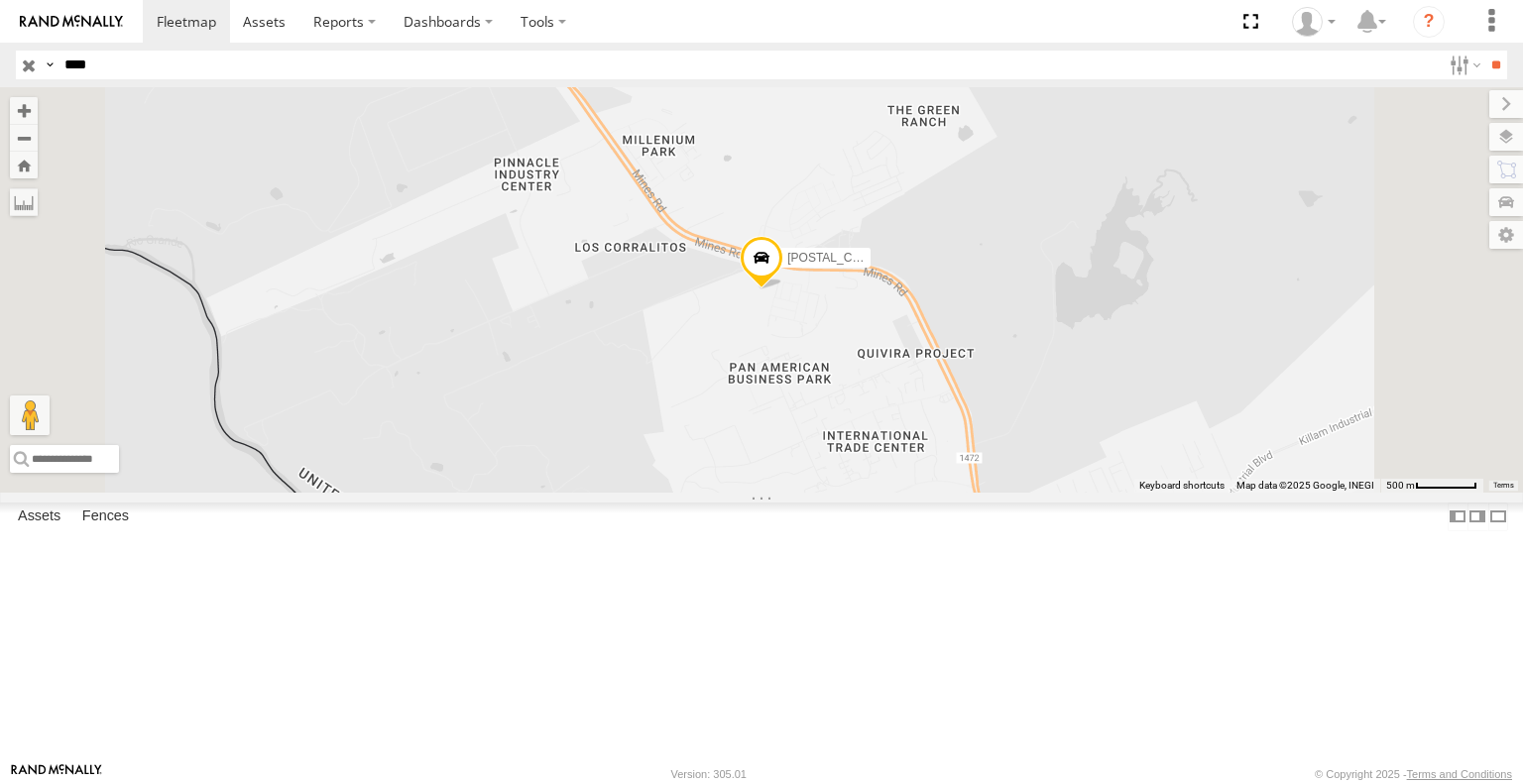 click on "**" at bounding box center [1495, 64] 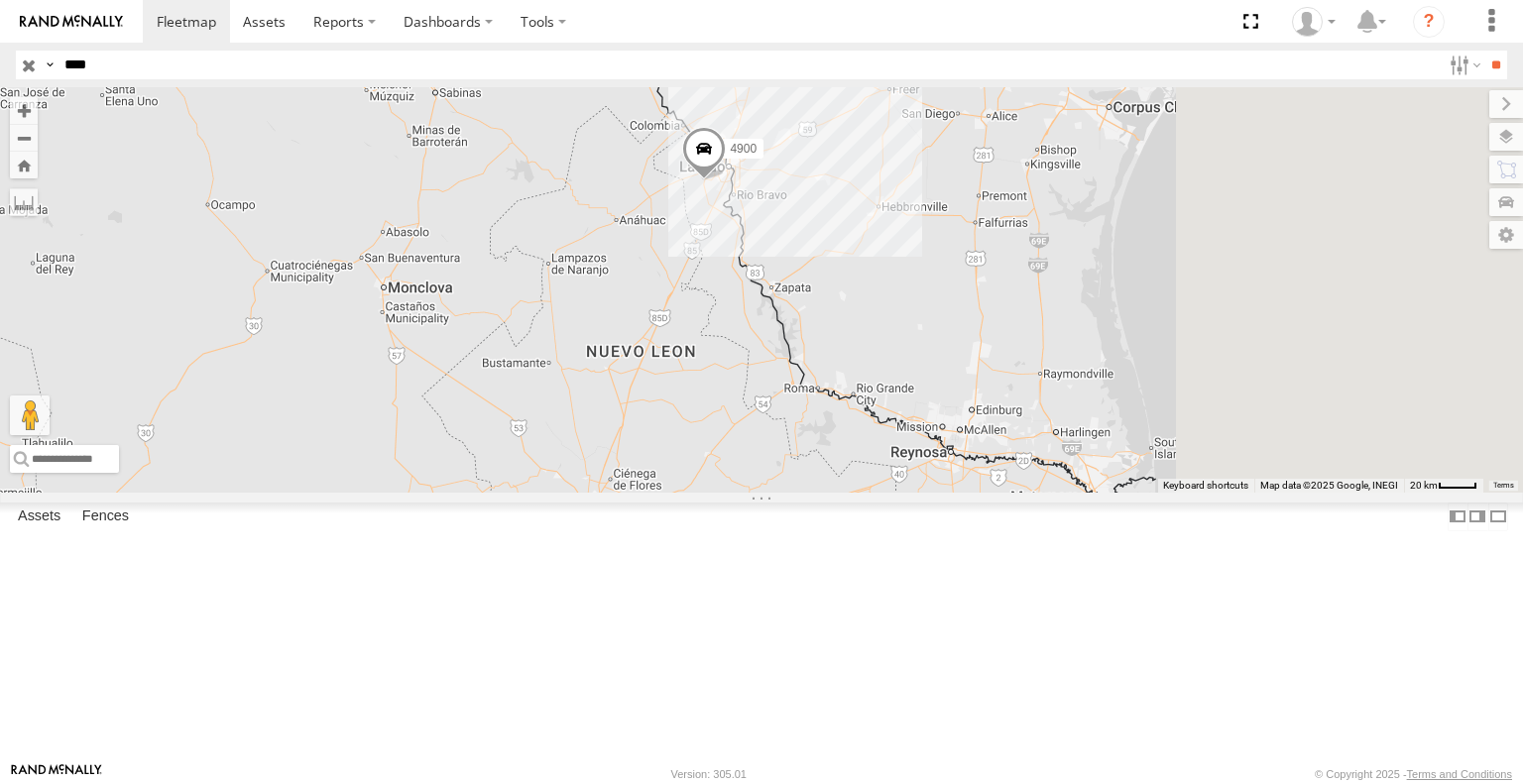 drag, startPoint x: 1068, startPoint y: 253, endPoint x: 888, endPoint y: 359, distance: 208.89232 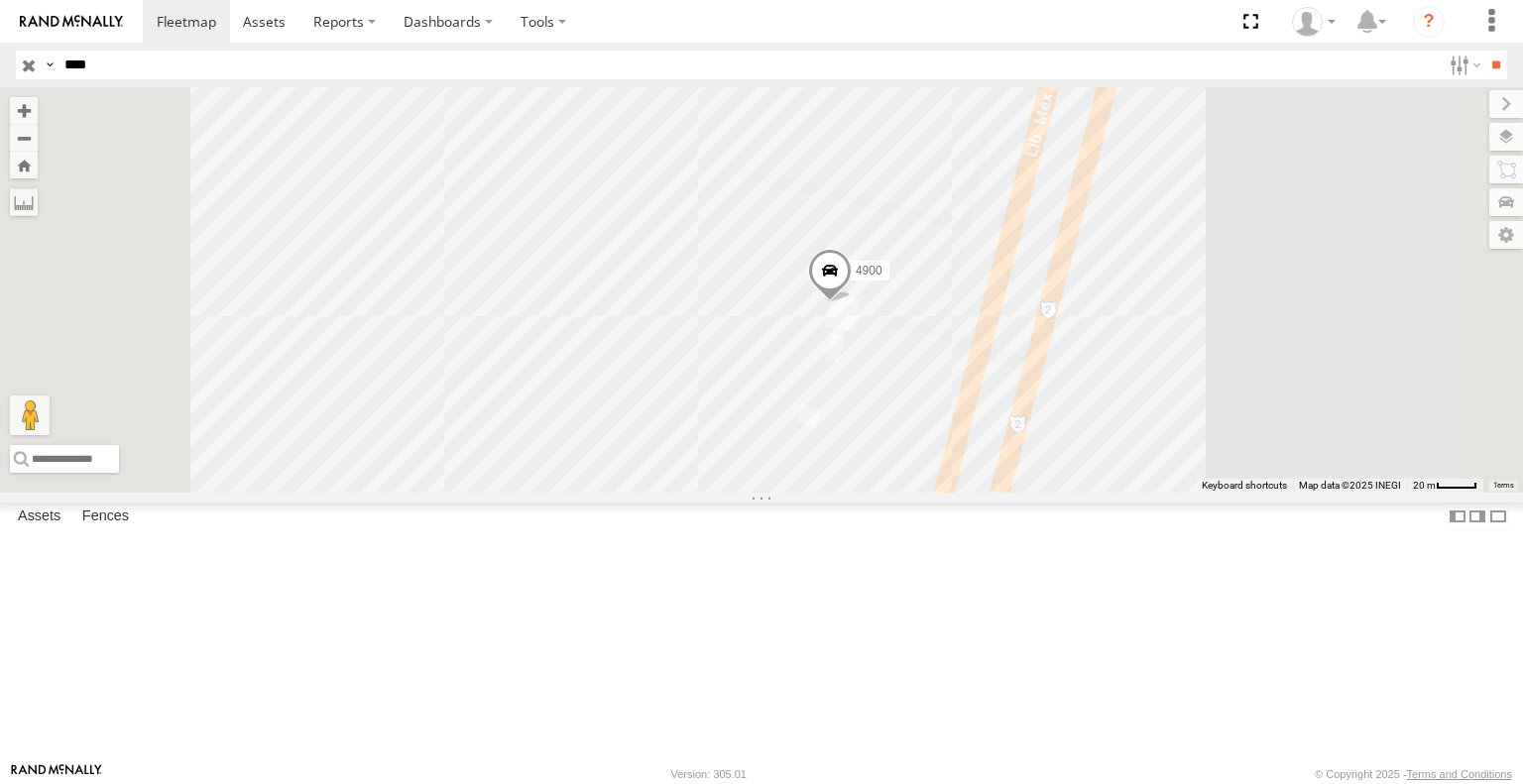 drag, startPoint x: 788, startPoint y: 551, endPoint x: 1000, endPoint y: 404, distance: 257.97868 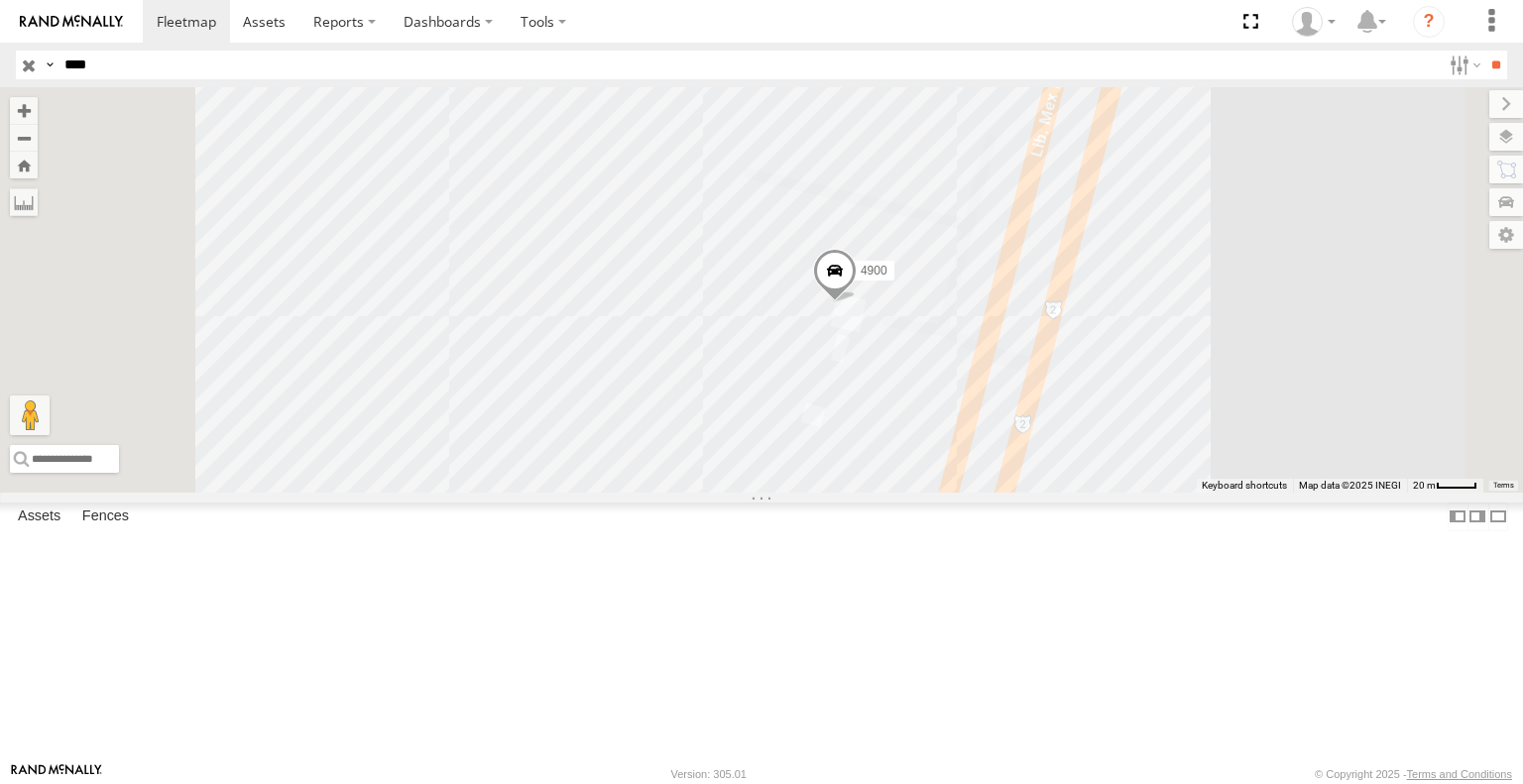 click at bounding box center [835, 277] 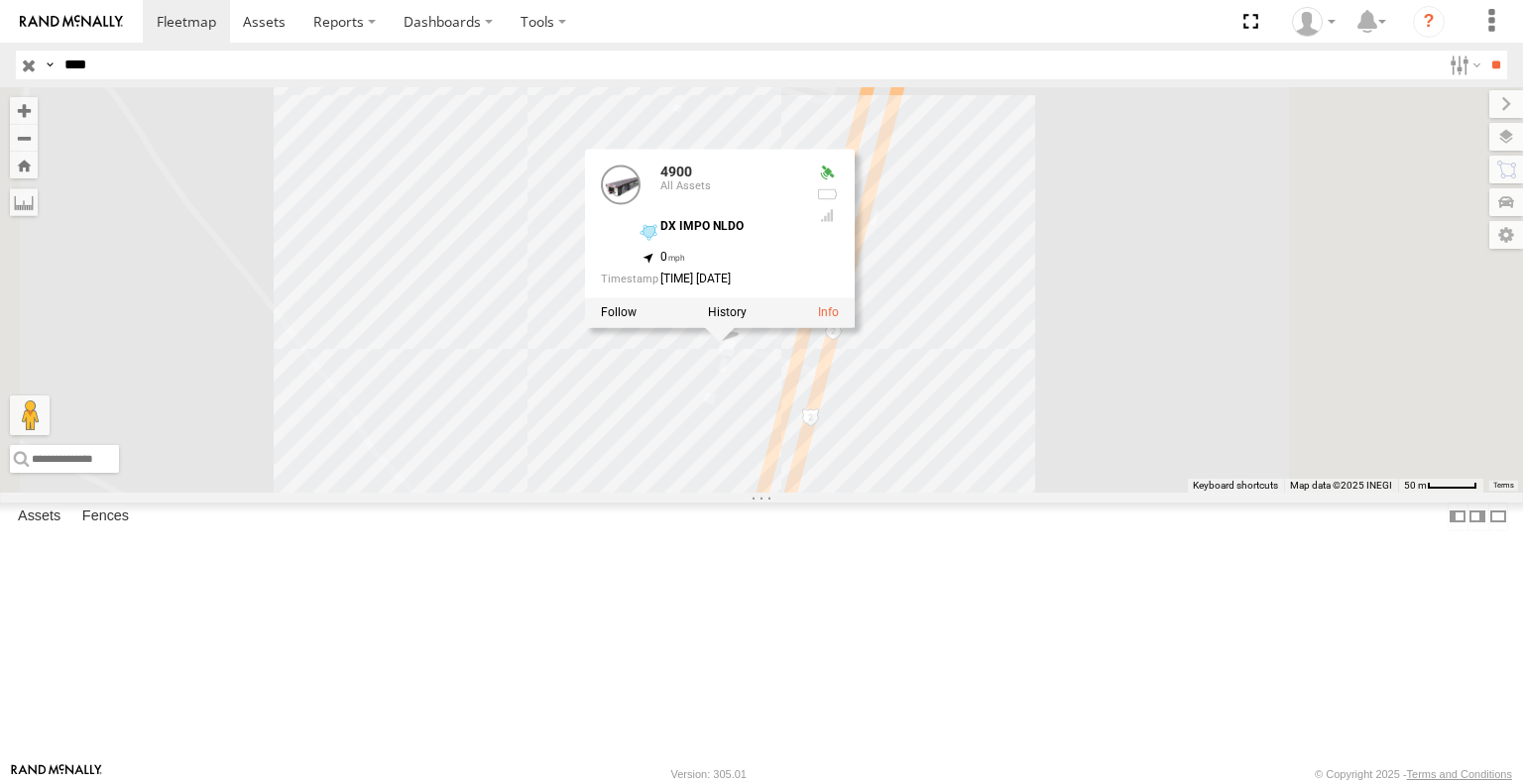 click on "[POSTAL_CODE] [POSTAL_CODE] All Assets DX IMPO NLDO [COORDINATES] [TIME] [DATE]" at bounding box center (762, 289) 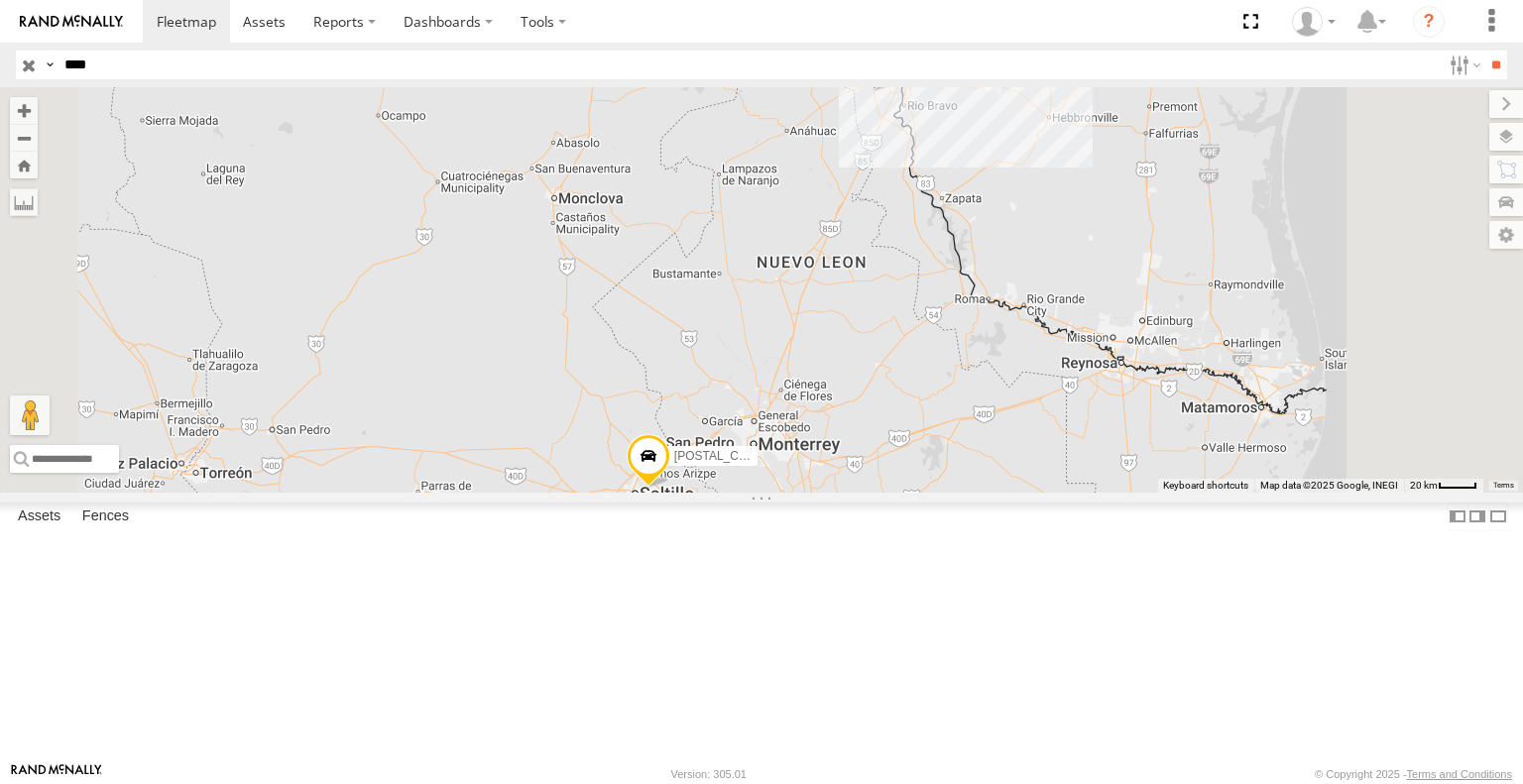 click on "****" at bounding box center [749, 64] 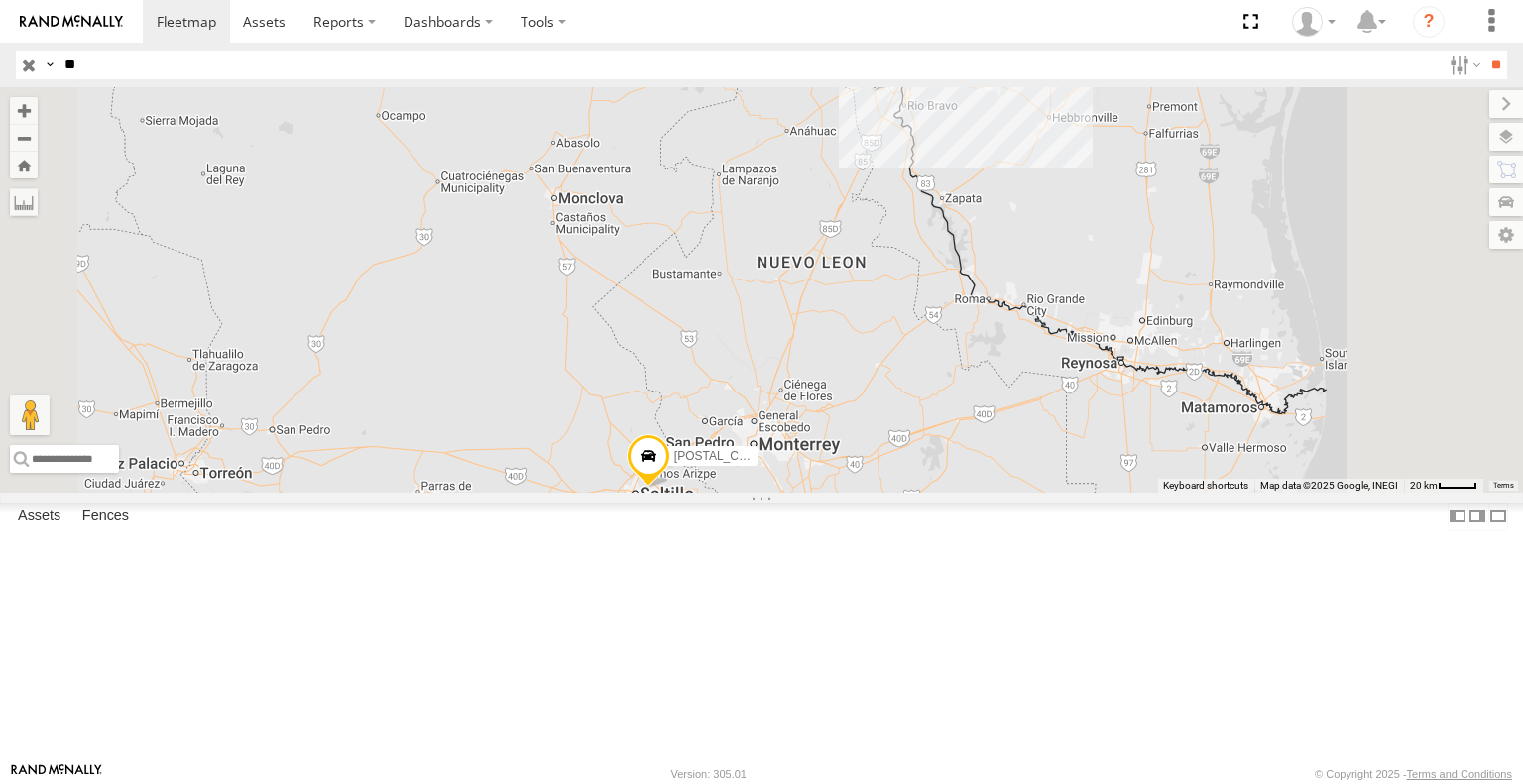 click on "**" at bounding box center (749, 64) 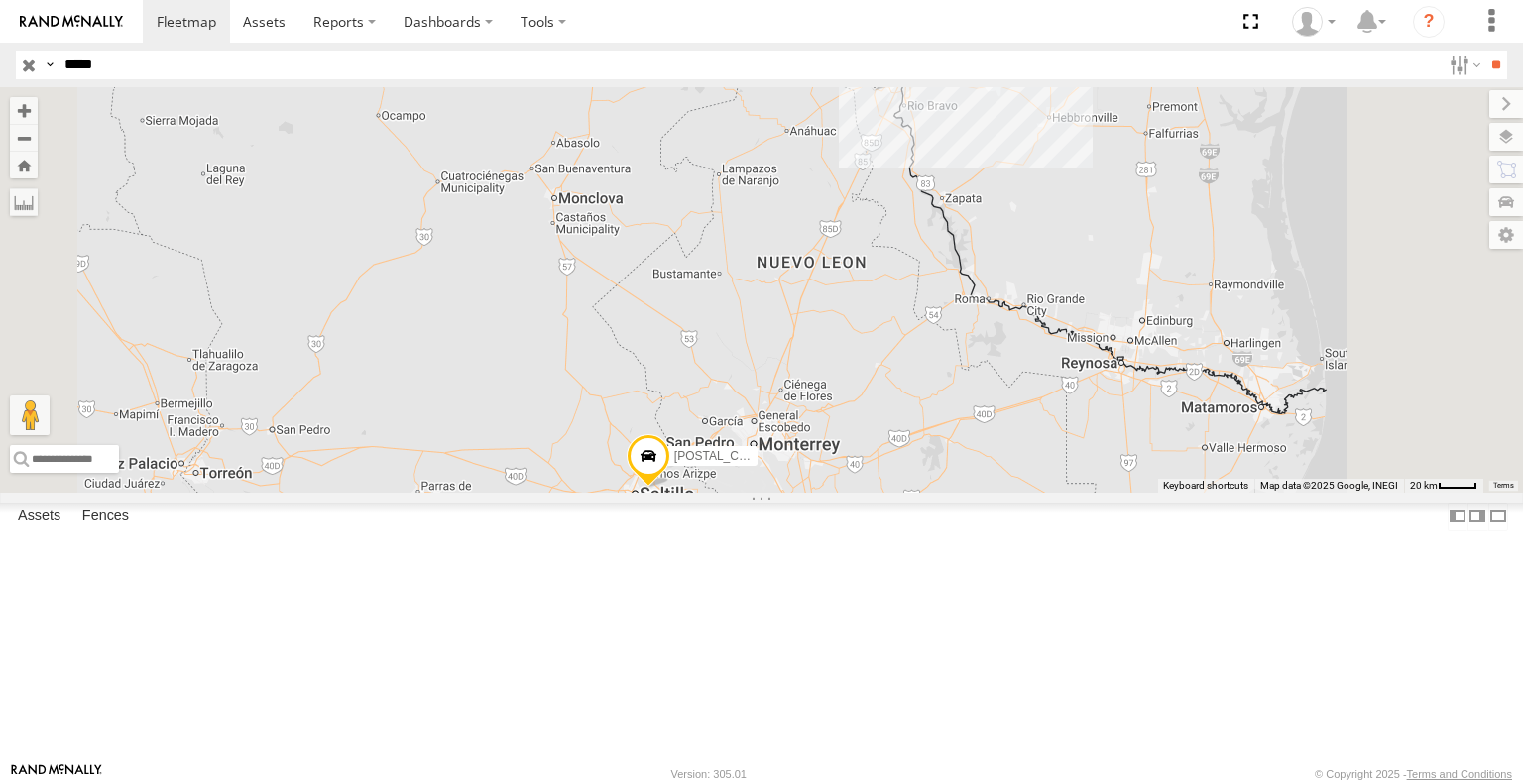 click on "**" at bounding box center [1495, 64] 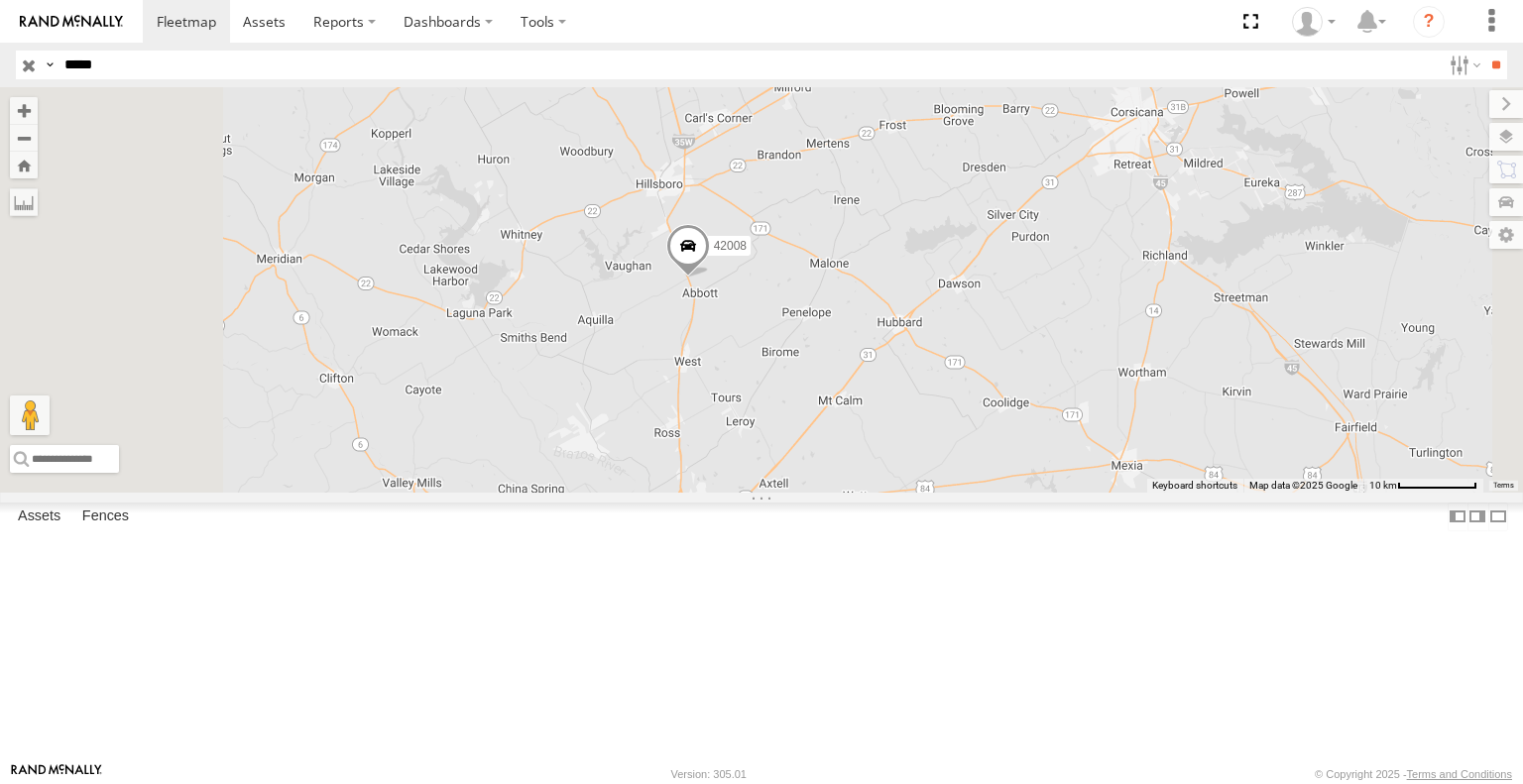 click at bounding box center [688, 251] 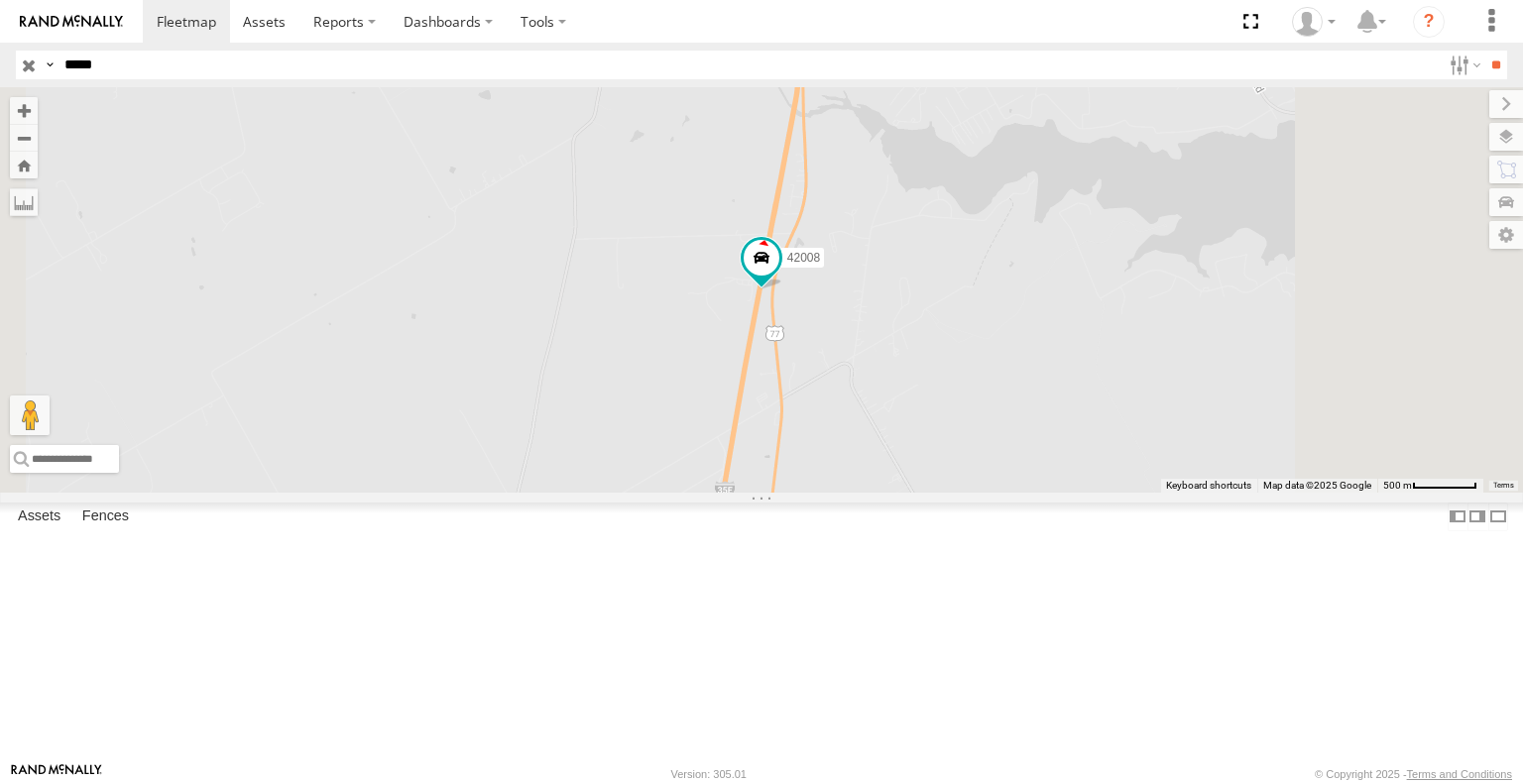 click on "*****" at bounding box center (749, 64) 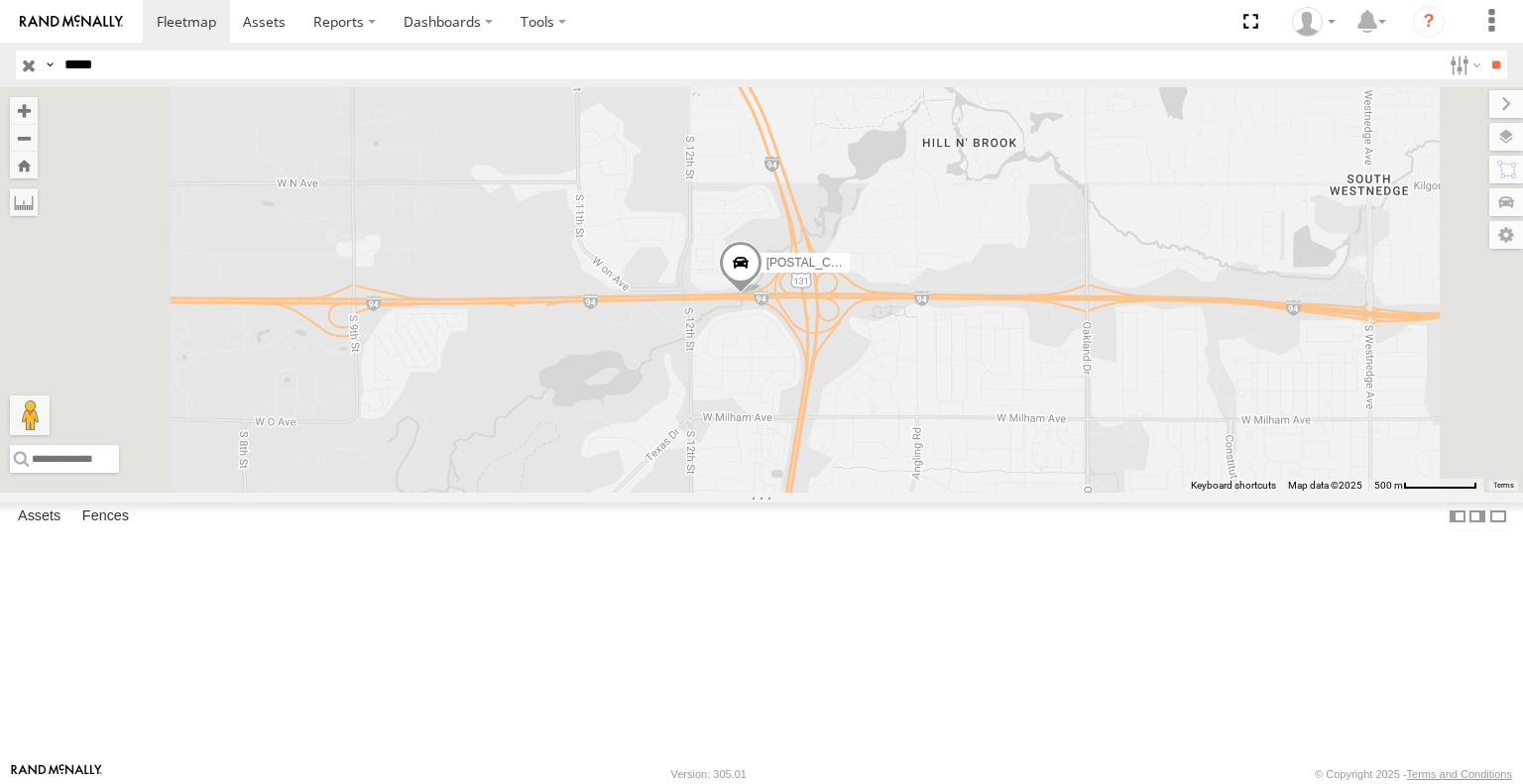 click at bounding box center (741, 268) 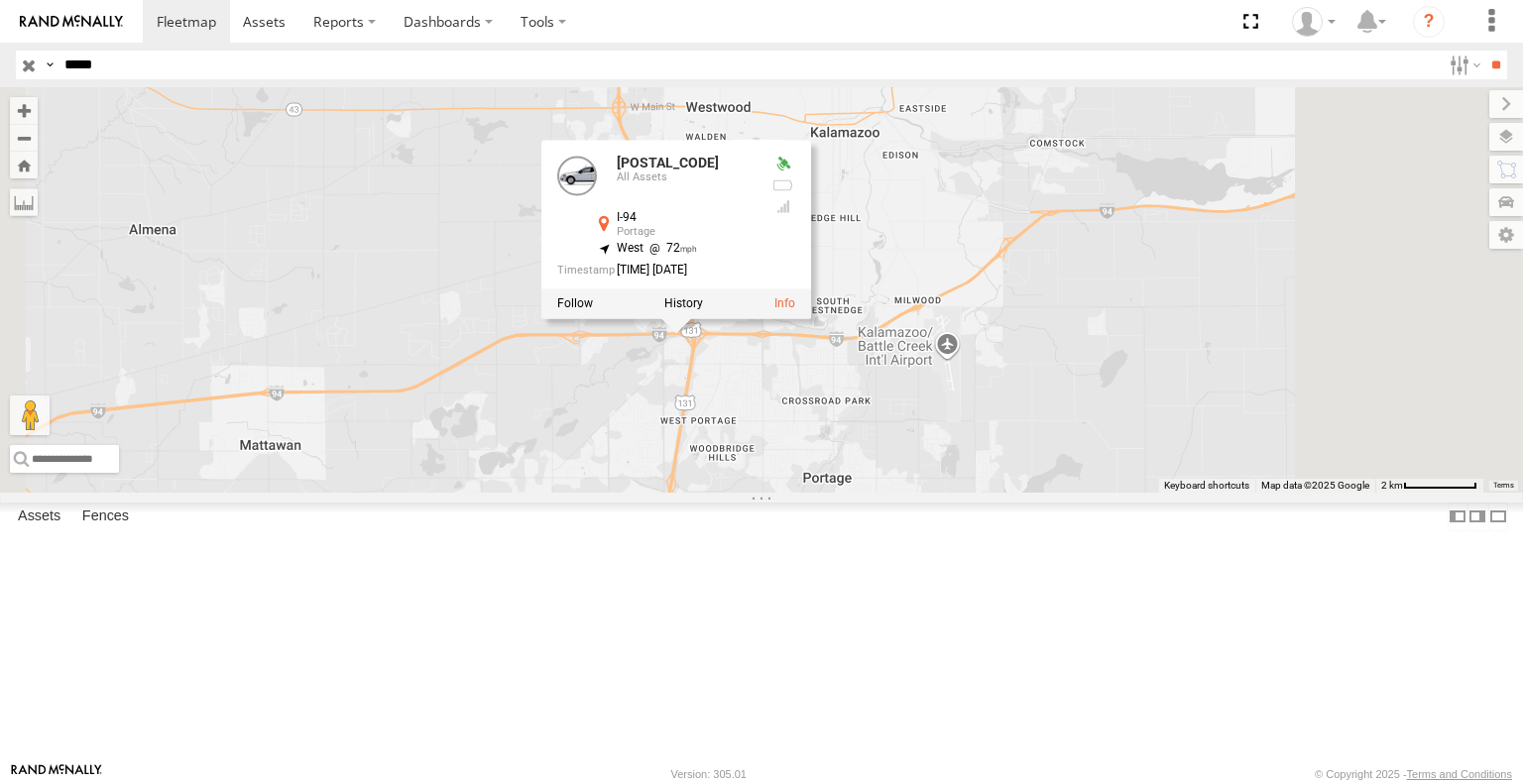 click on "[POSTAL_CODE] [POSTAL_CODE] All Assets I-94 [CITY] [COORDINATES] West 72 [TIME] [DATE]" at bounding box center (762, 289) 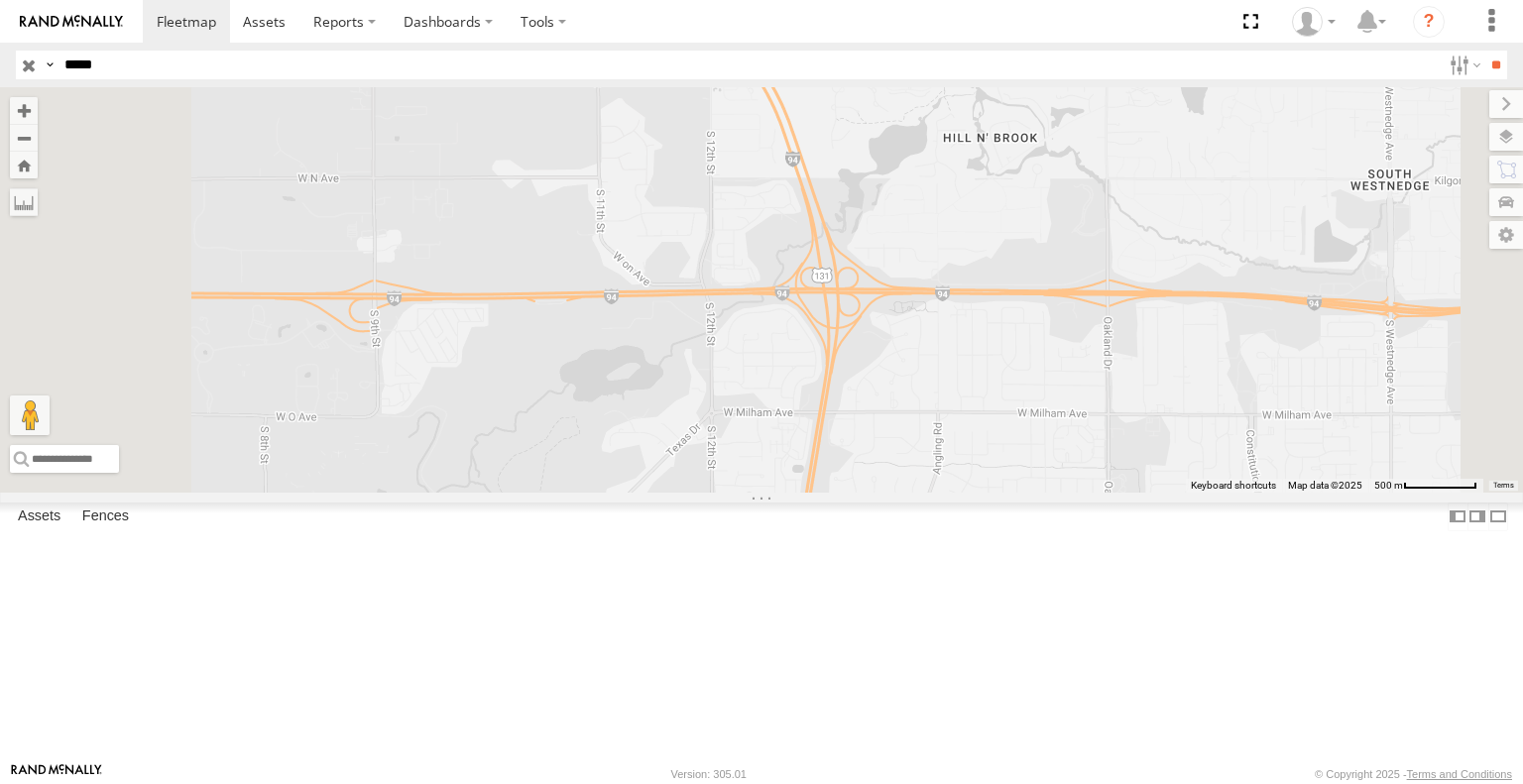 click on "*****" at bounding box center [749, 64] 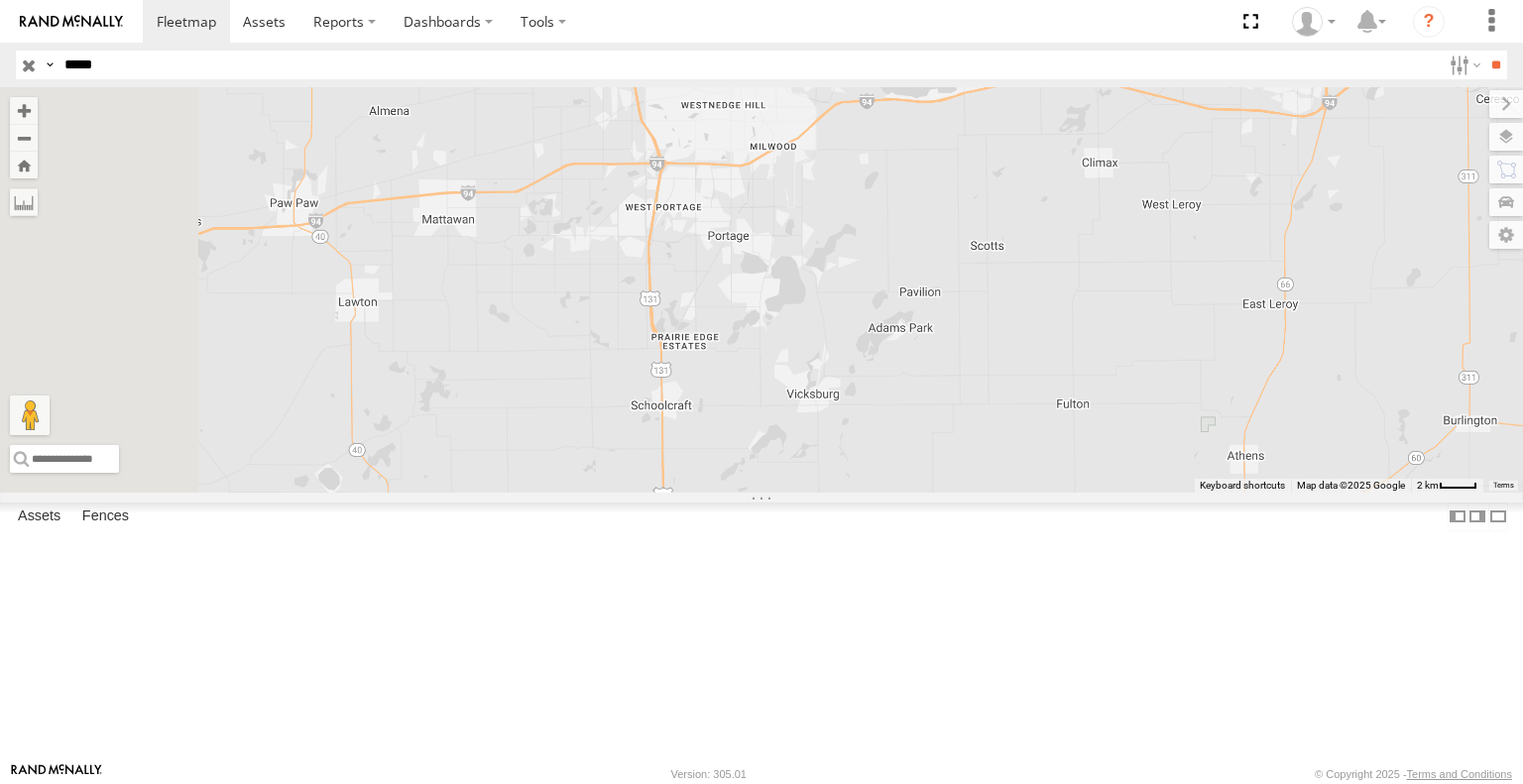 drag, startPoint x: 595, startPoint y: 428, endPoint x: 876, endPoint y: 366, distance: 287.75858 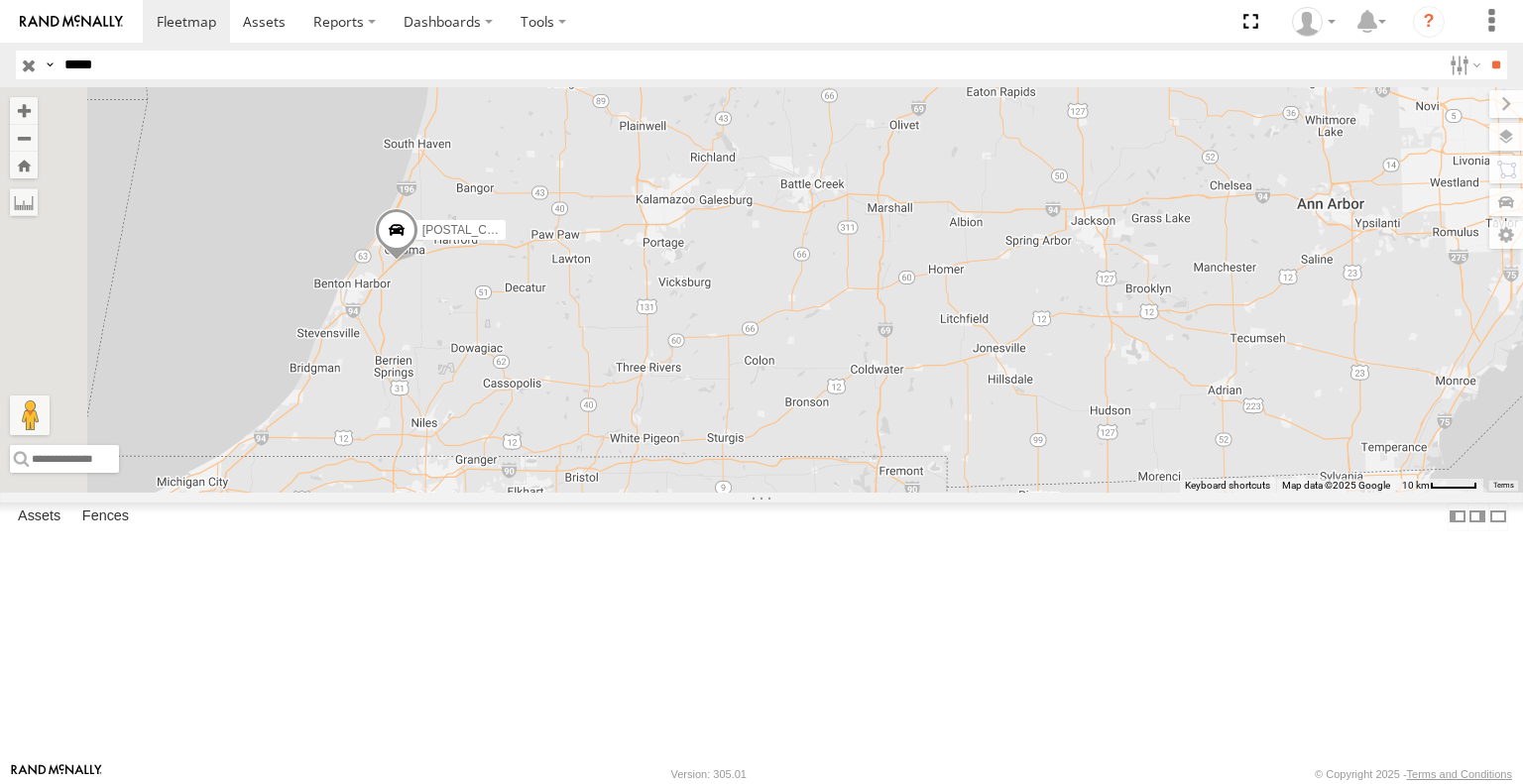 drag, startPoint x: 615, startPoint y: 459, endPoint x: 774, endPoint y: 420, distance: 163.71316 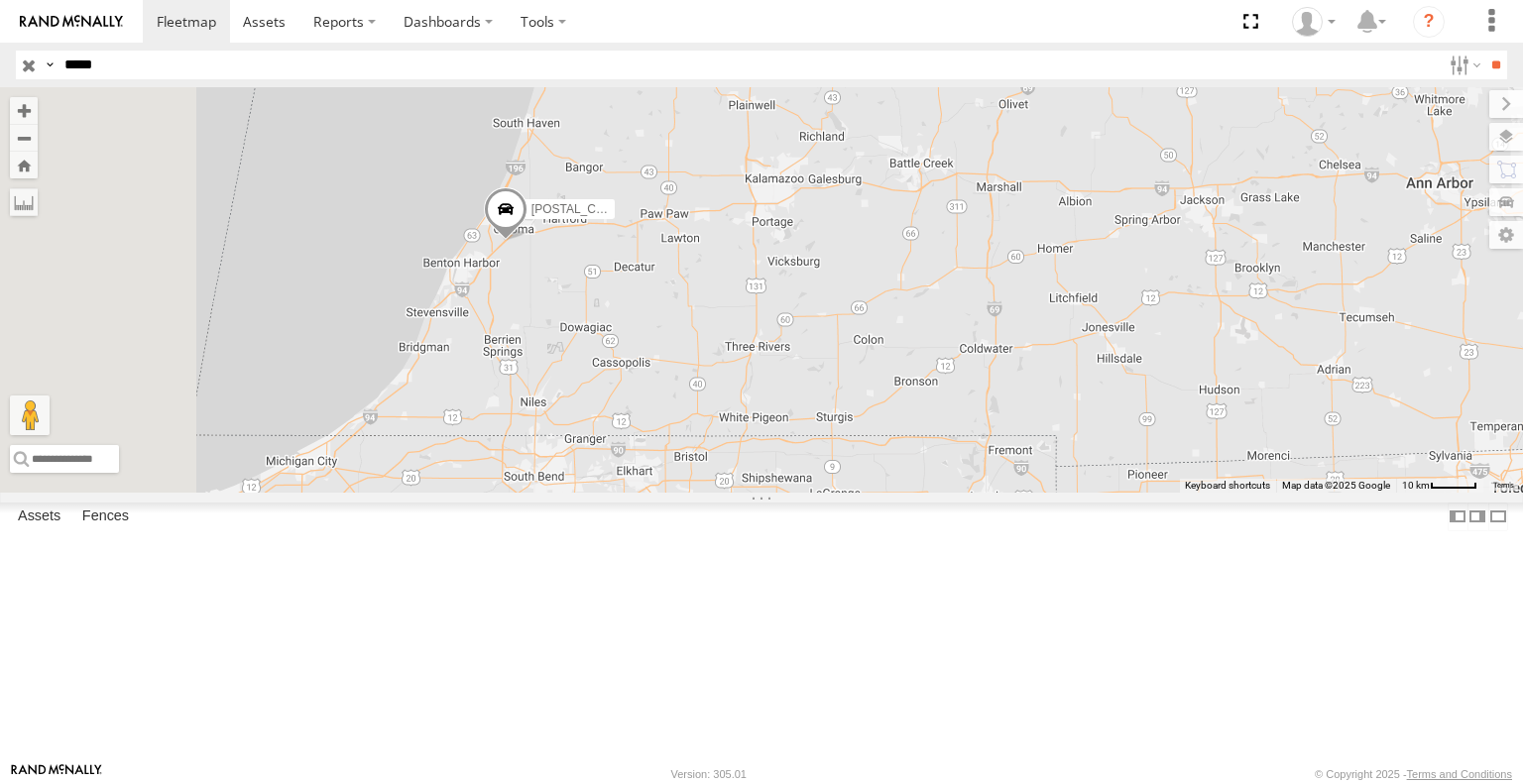 drag, startPoint x: 645, startPoint y: 458, endPoint x: 790, endPoint y: 473, distance: 145.7738 